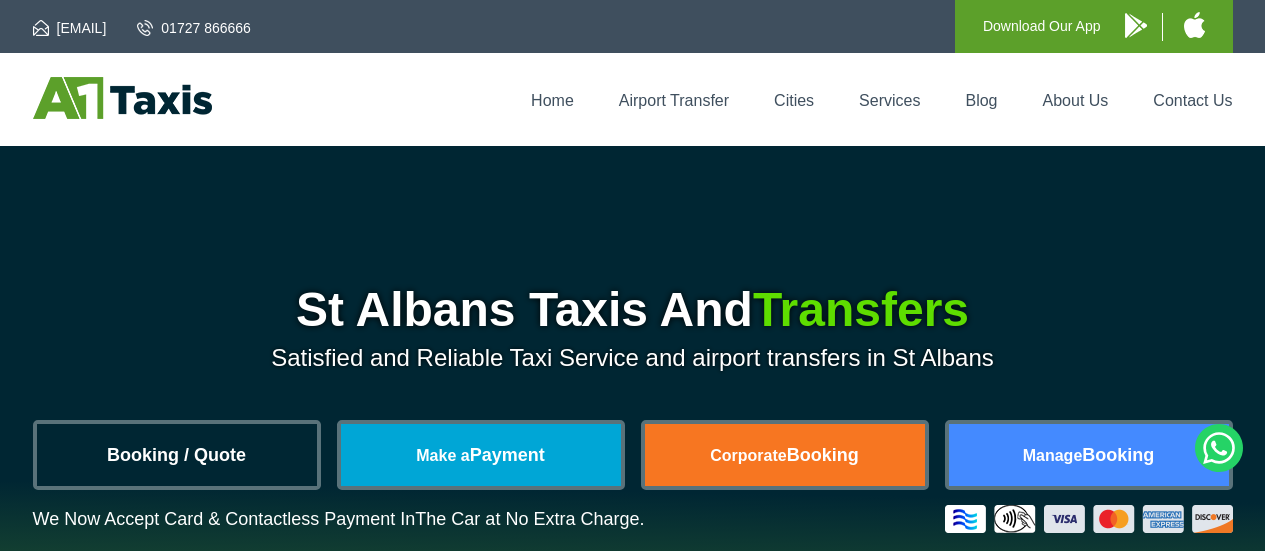 scroll, scrollTop: 0, scrollLeft: 0, axis: both 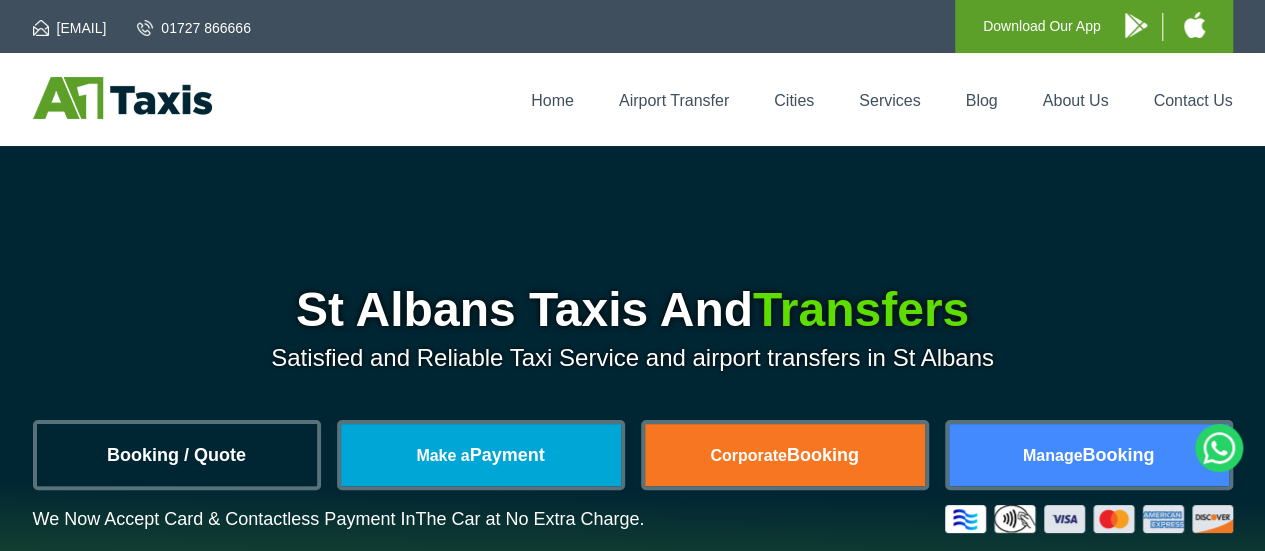 click on "Booking / Quote" at bounding box center [177, 455] 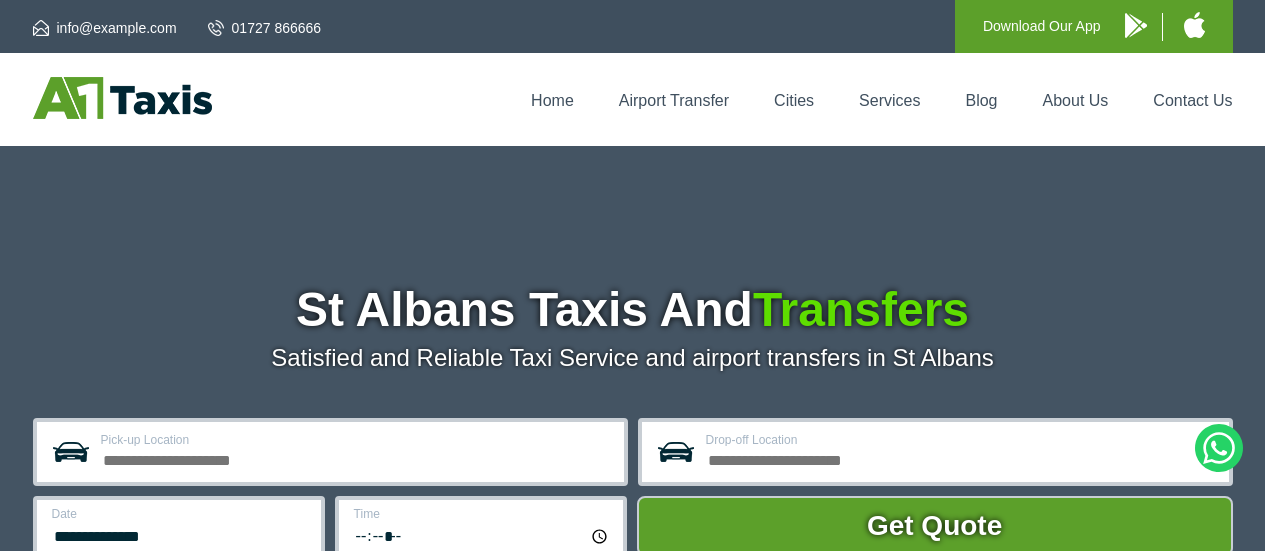 scroll, scrollTop: 0, scrollLeft: 0, axis: both 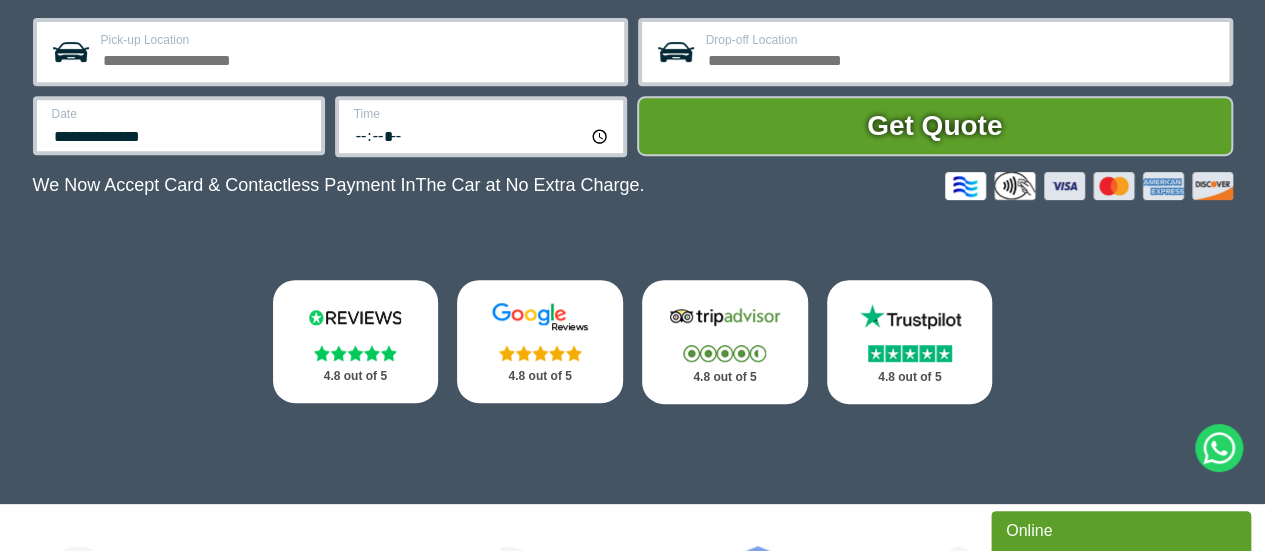 click on "Pick-up Location" at bounding box center (356, 58) 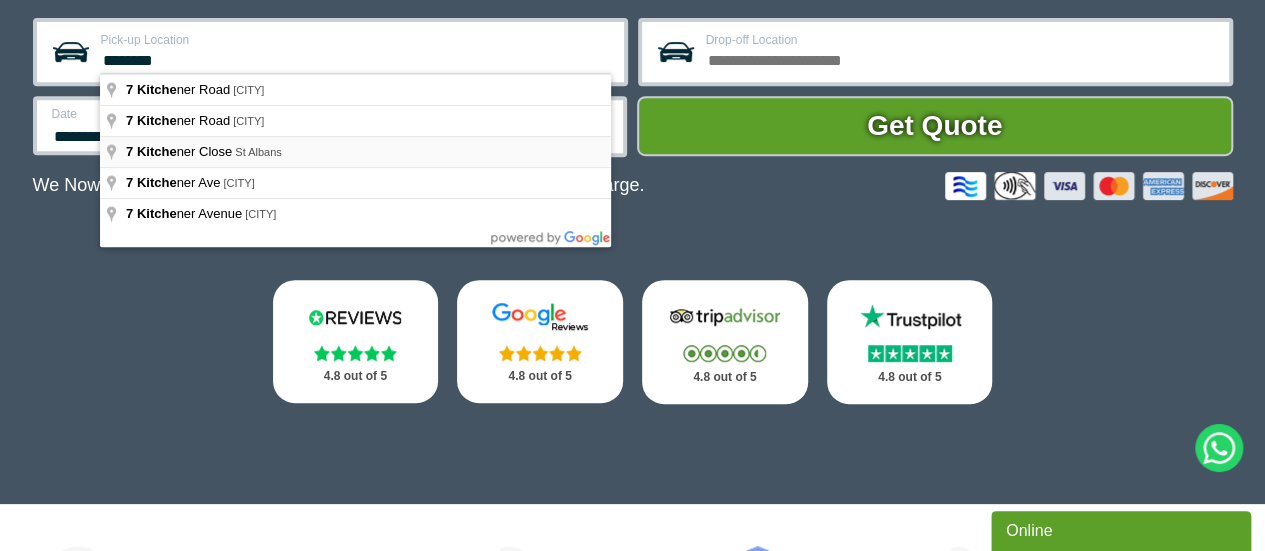 type on "**********" 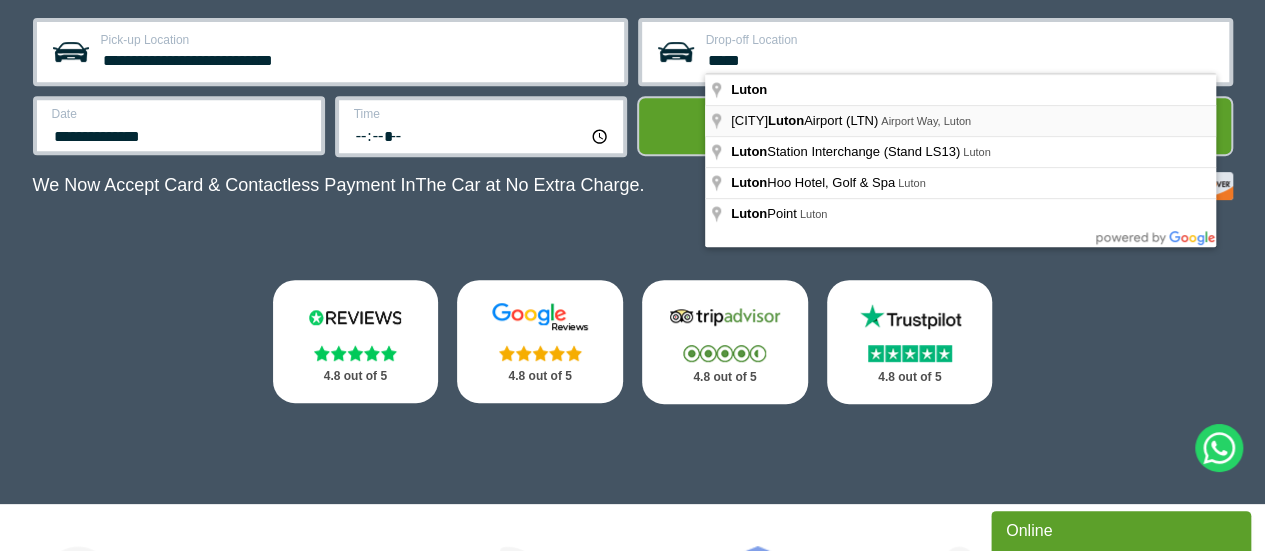 type on "**********" 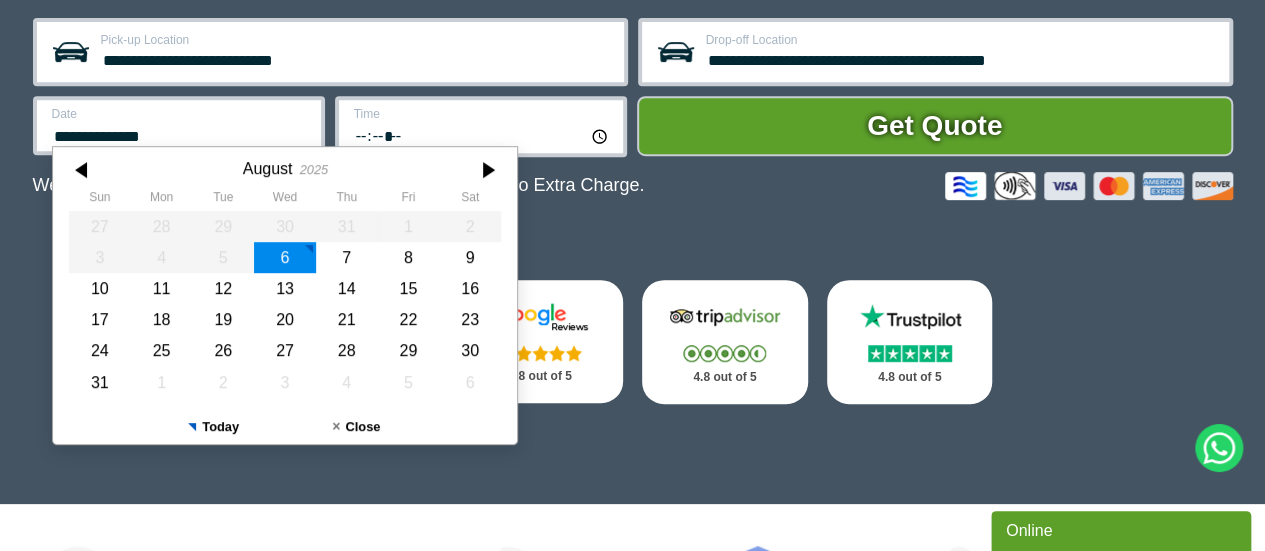 click on "**********" at bounding box center (180, 134) 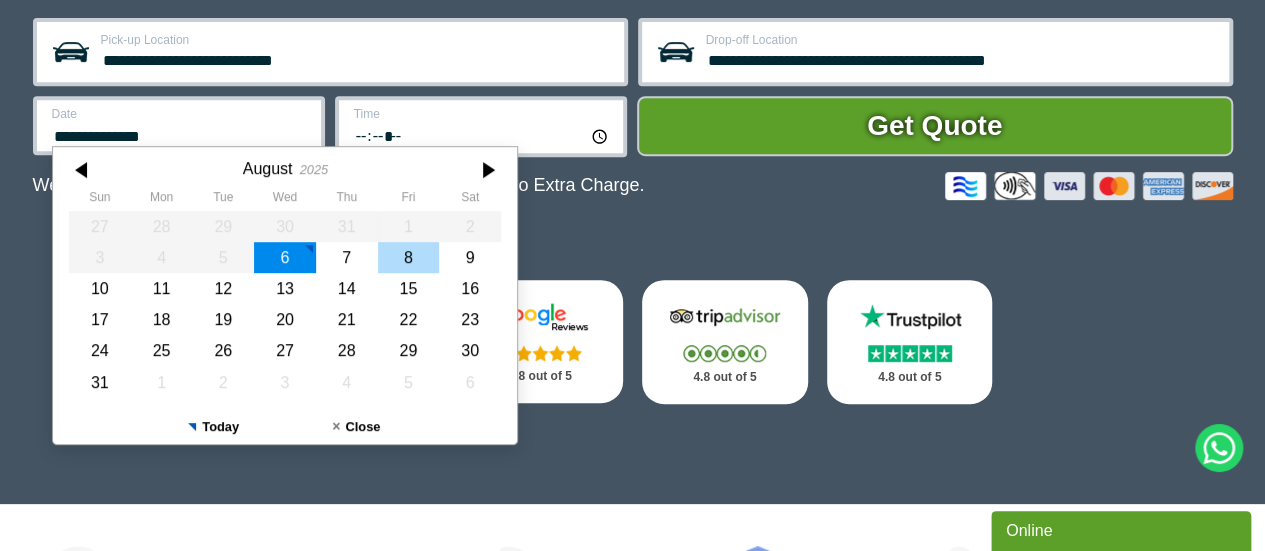 click on "8" at bounding box center [408, 257] 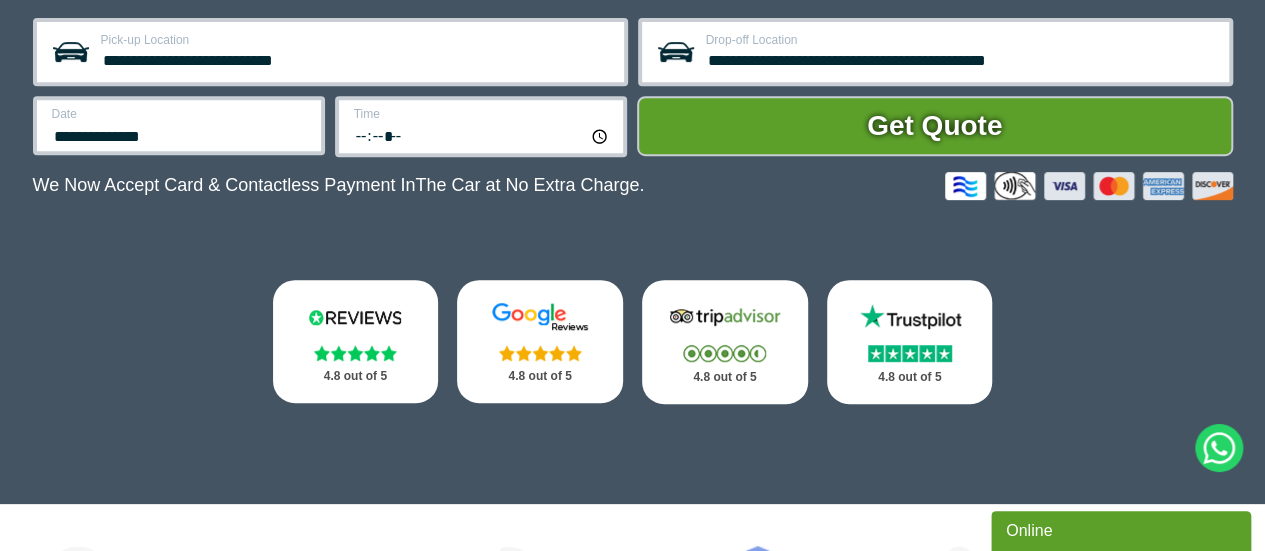 click on "Time
*****" at bounding box center (481, 126) 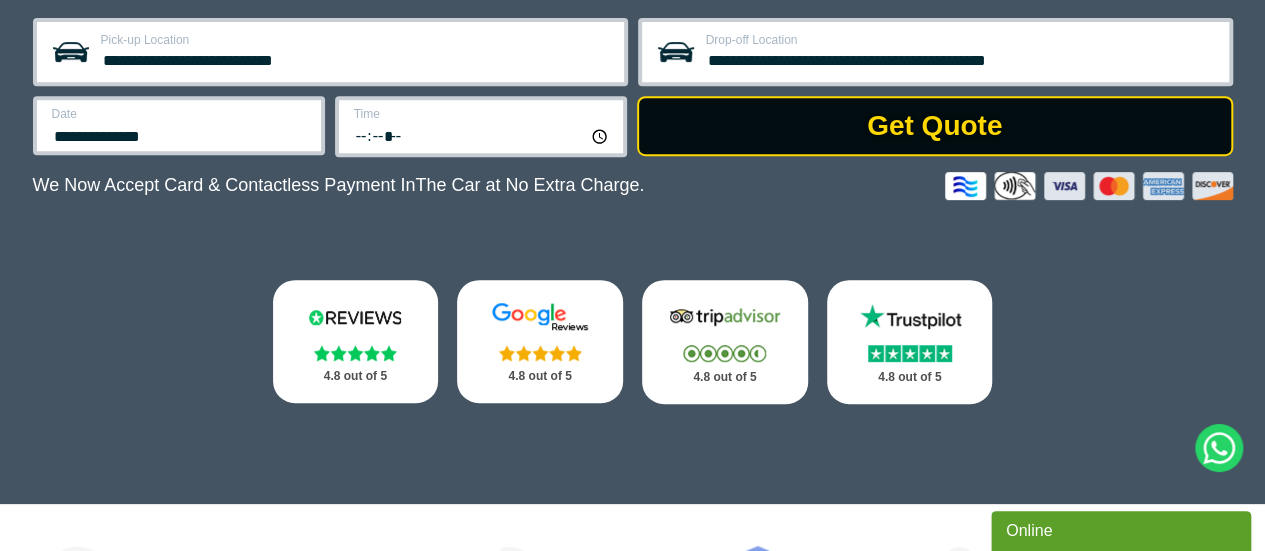 click on "Get Quote" at bounding box center [935, 126] 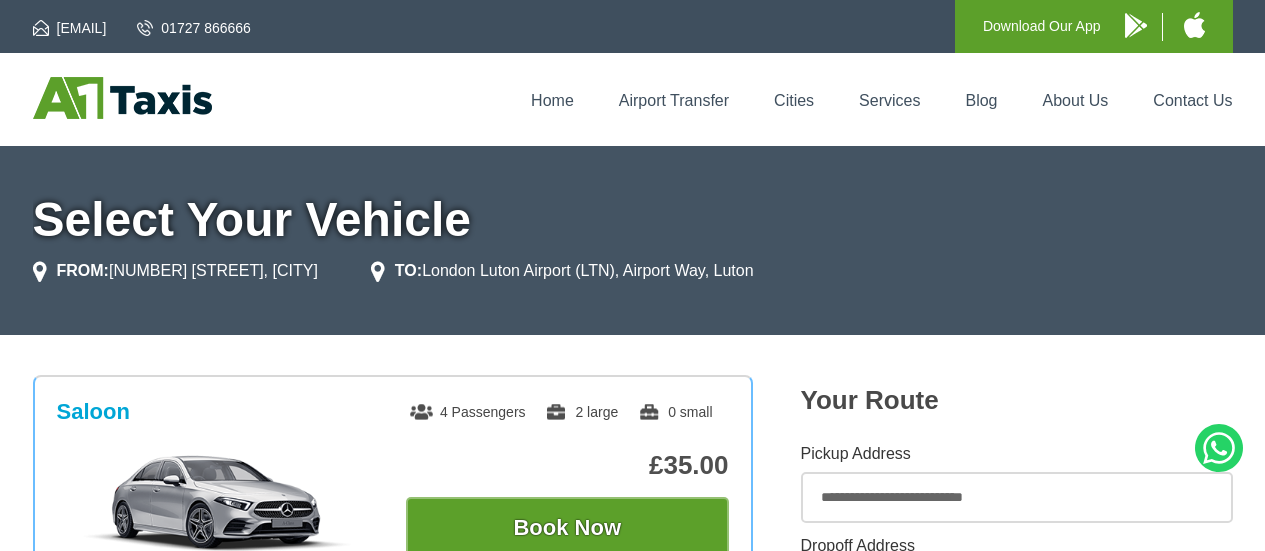 scroll, scrollTop: 0, scrollLeft: 0, axis: both 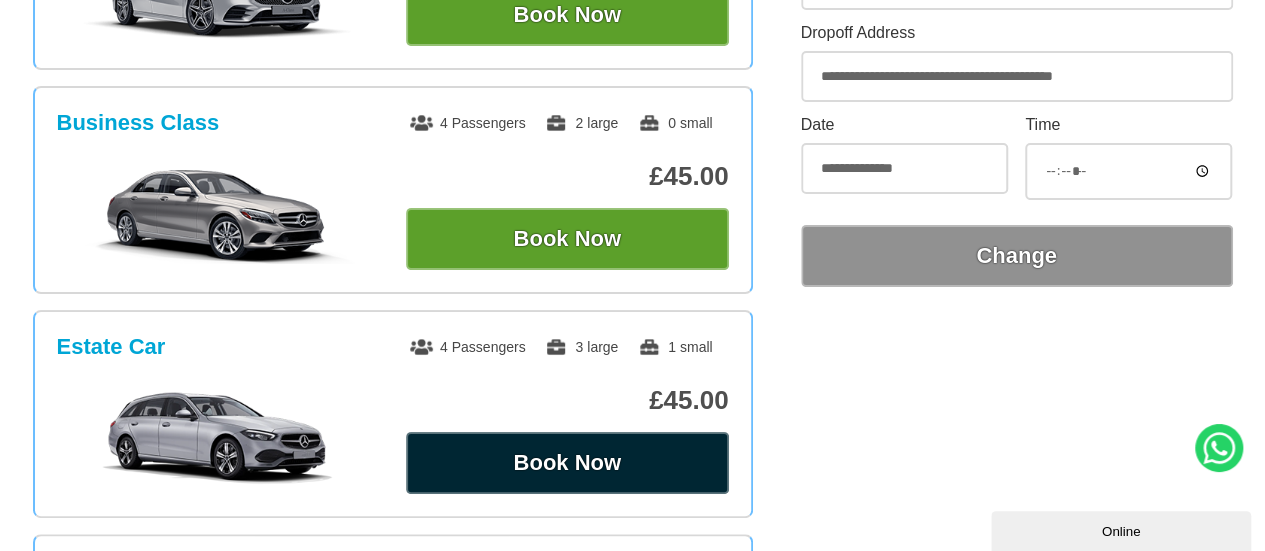 drag, startPoint x: 654, startPoint y: 479, endPoint x: 667, endPoint y: 469, distance: 16.40122 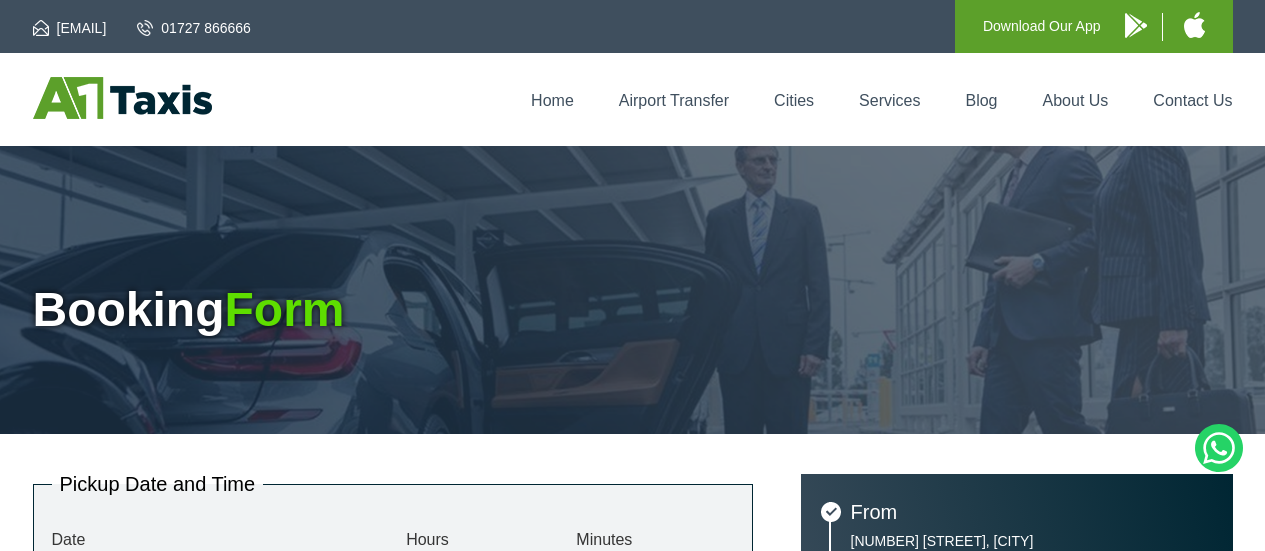 scroll, scrollTop: 0, scrollLeft: 0, axis: both 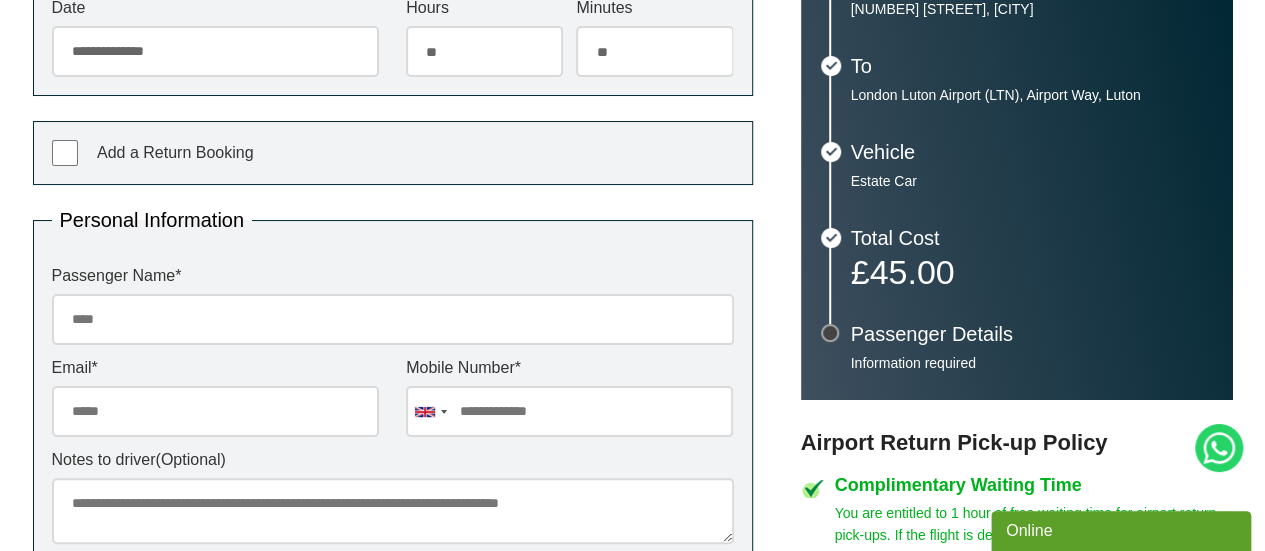 click on "Passenger Name  *" at bounding box center [393, 319] 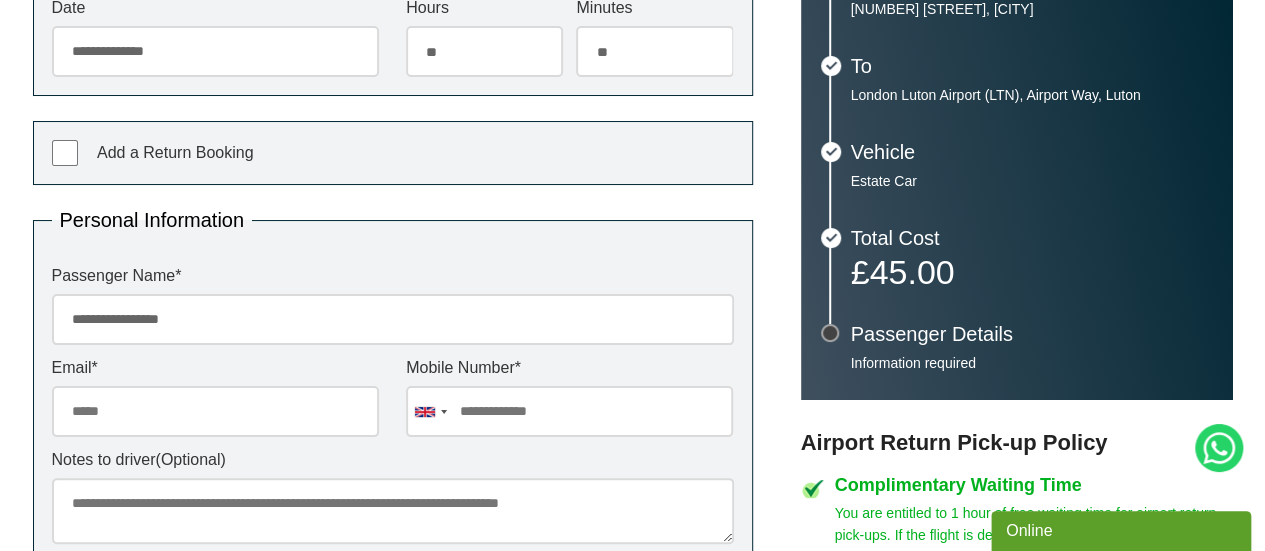 type on "**********" 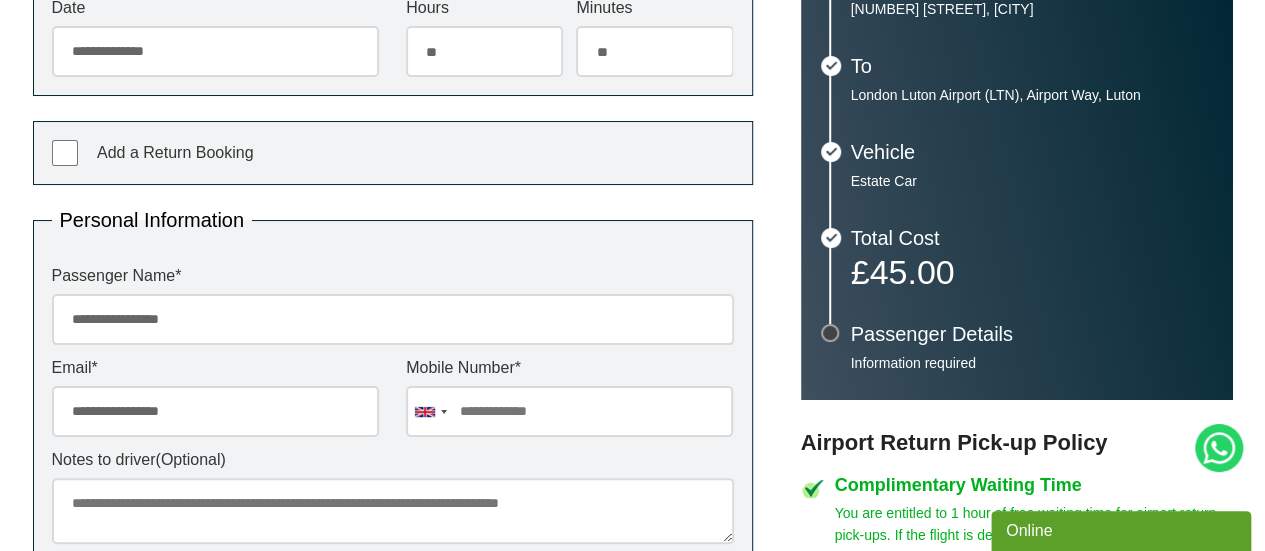type on "**********" 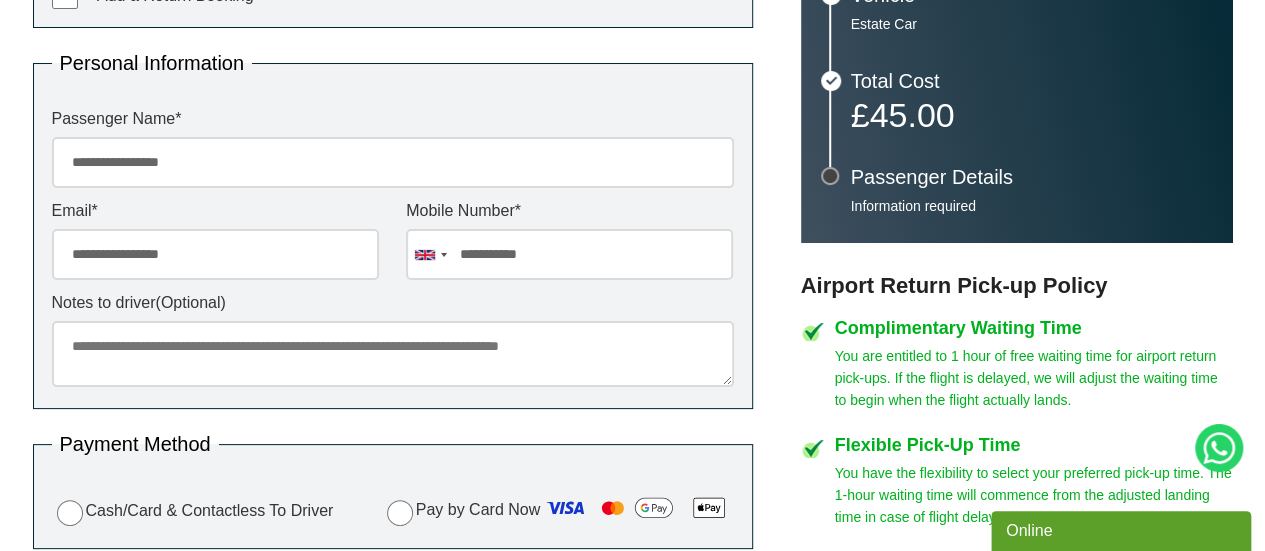 scroll, scrollTop: 728, scrollLeft: 0, axis: vertical 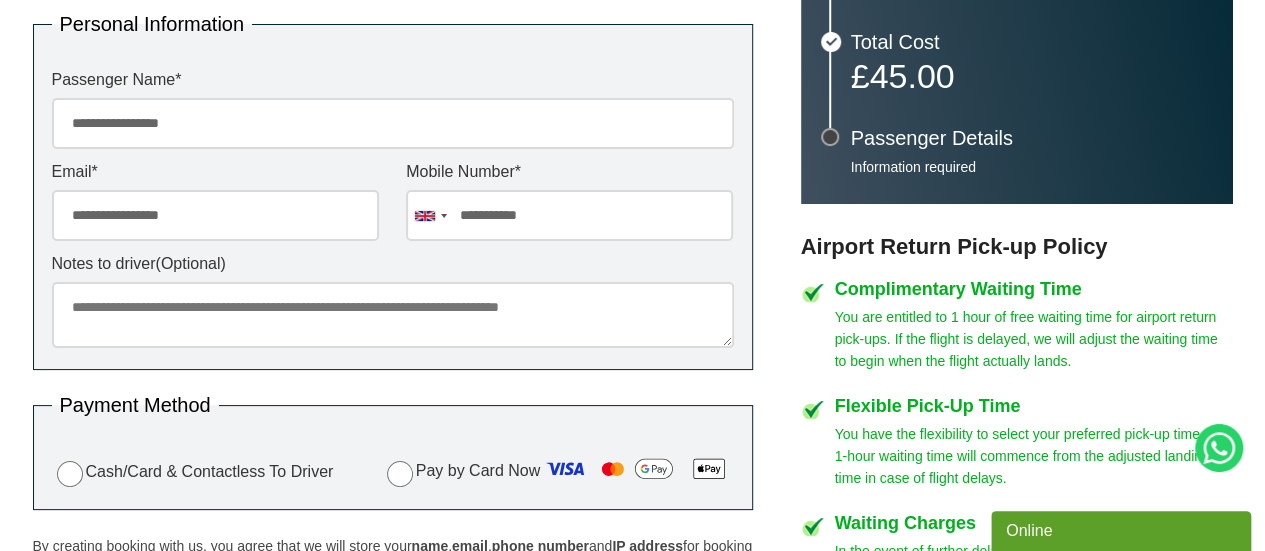 type on "**********" 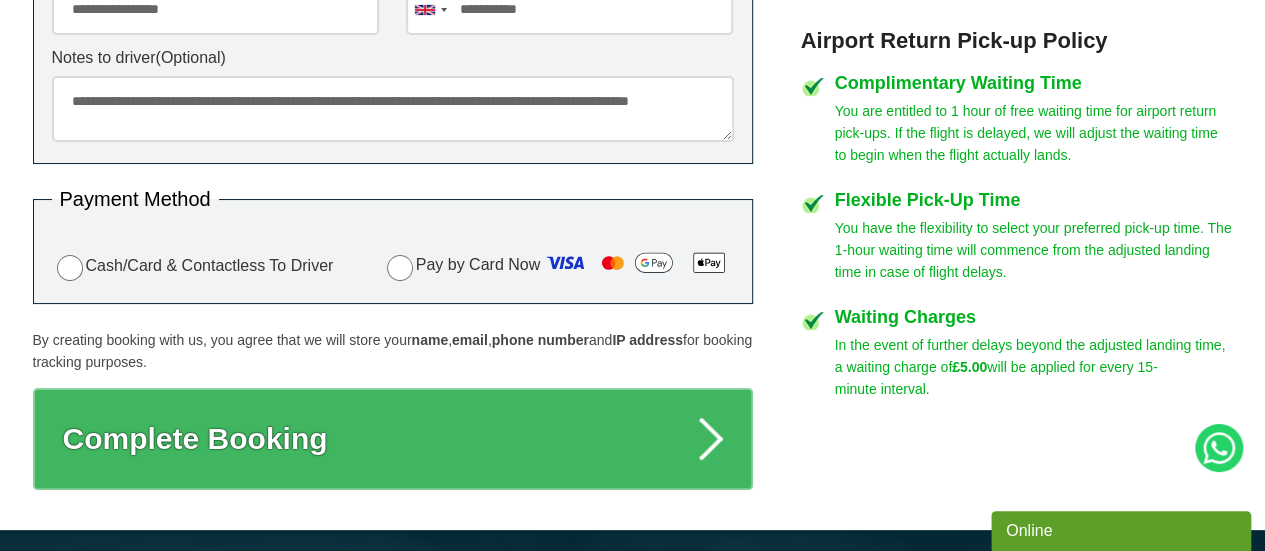 scroll, scrollTop: 939, scrollLeft: 0, axis: vertical 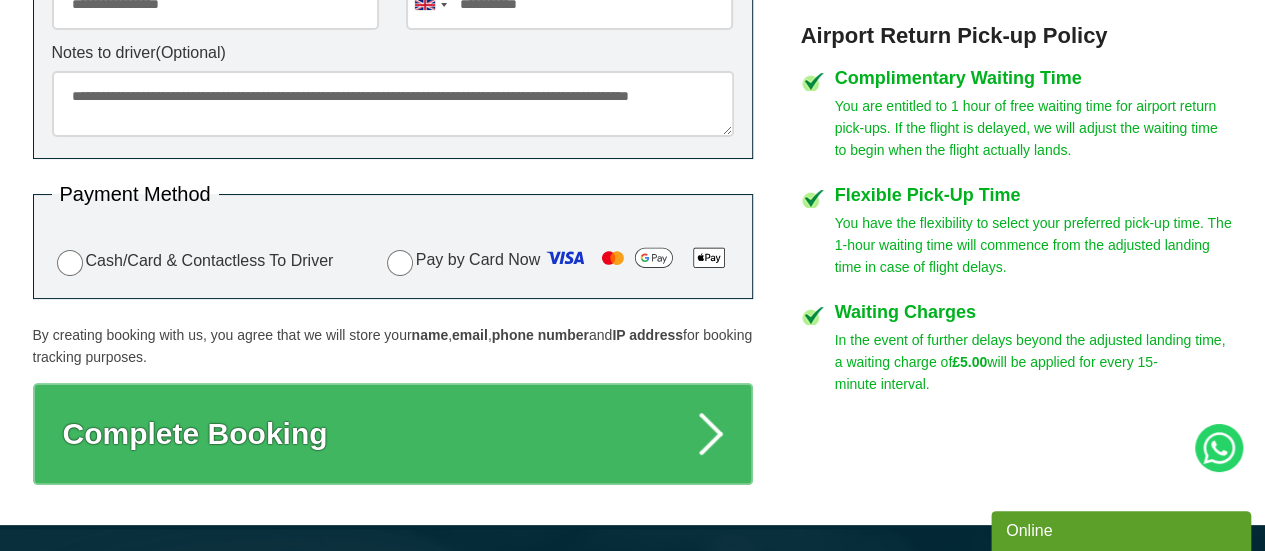 type on "**********" 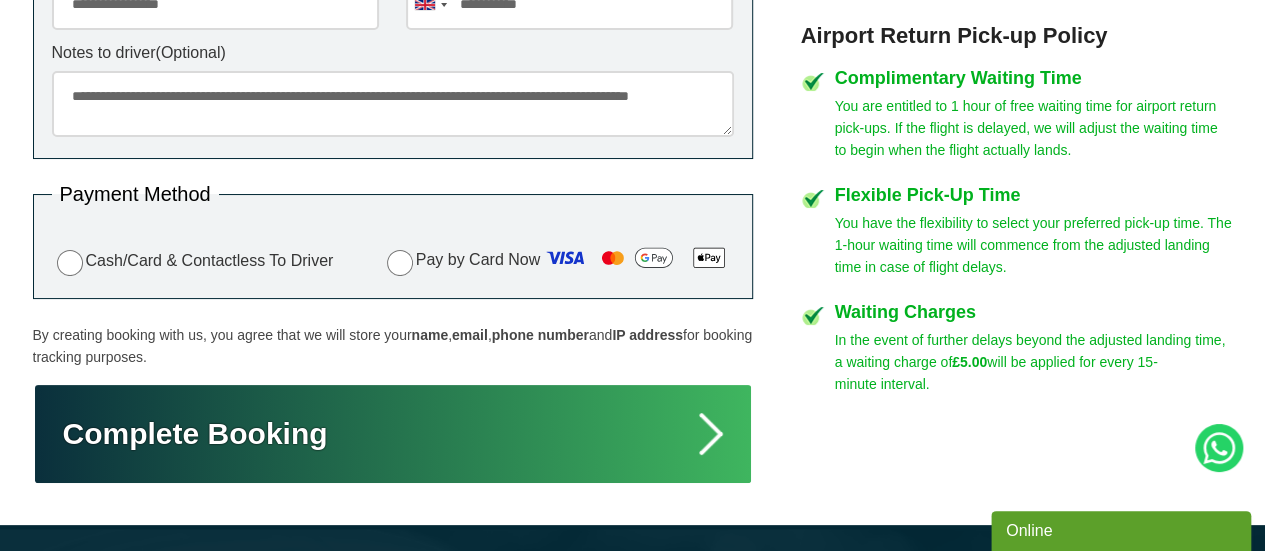 click on "Complete Booking" at bounding box center (393, 434) 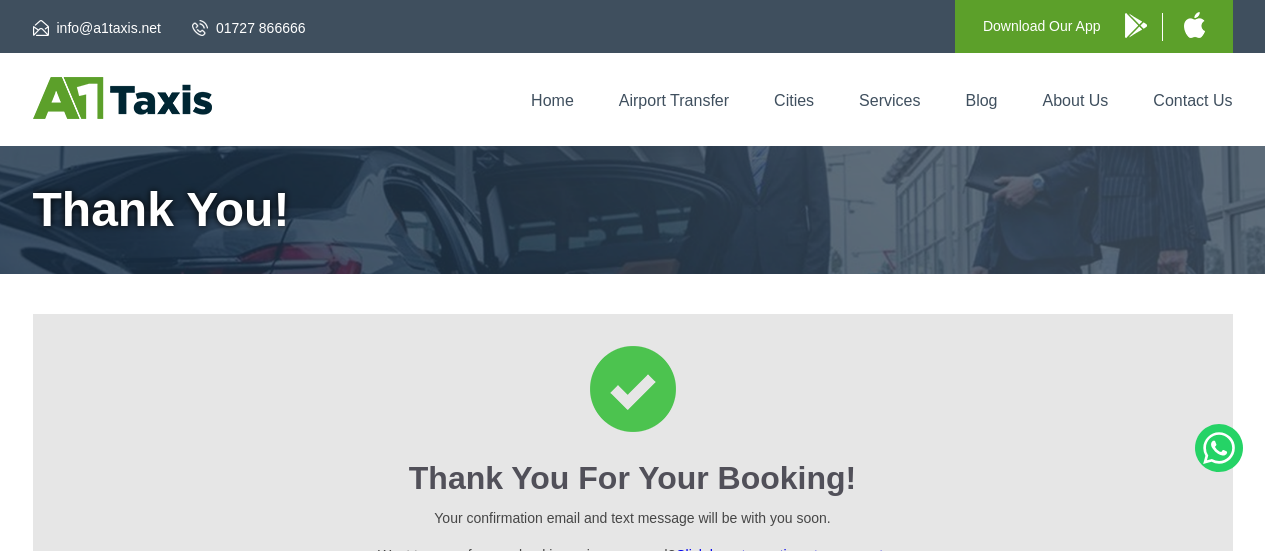 scroll, scrollTop: 0, scrollLeft: 0, axis: both 